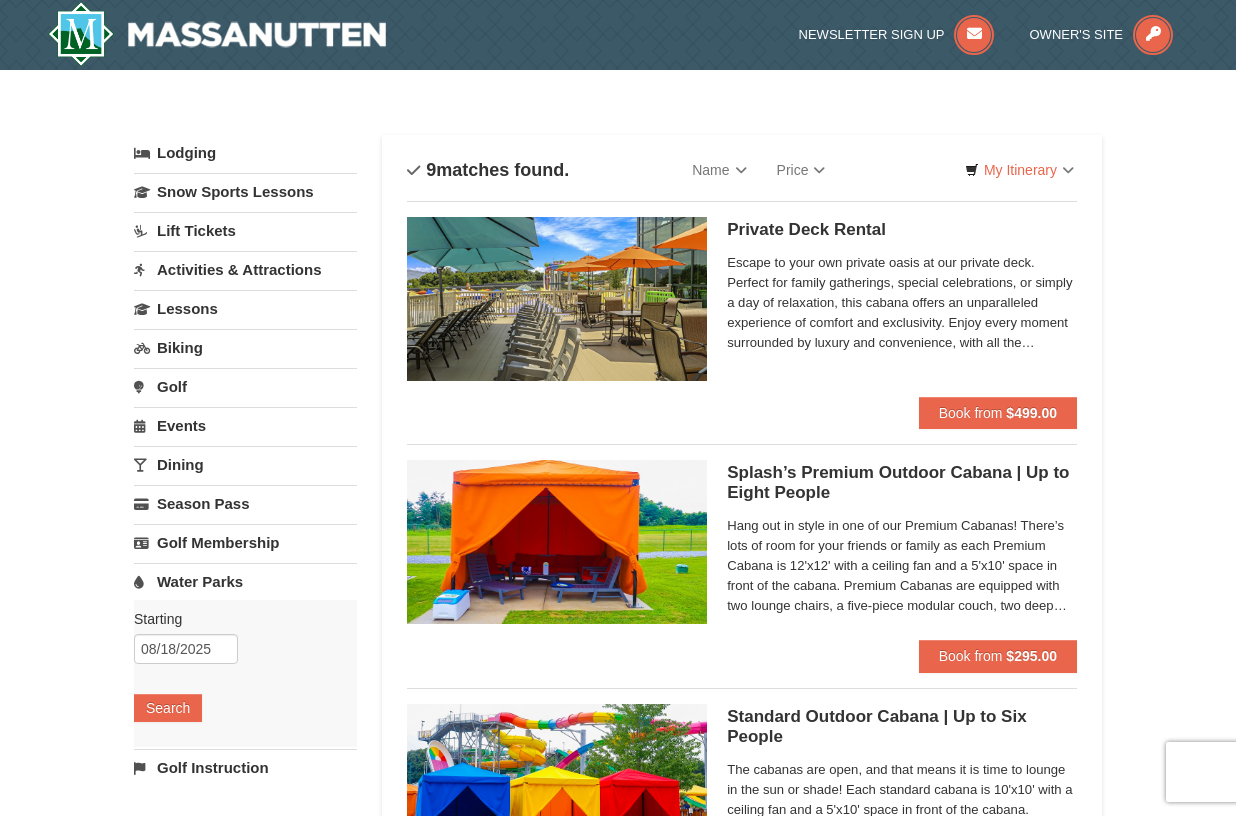 scroll, scrollTop: 0, scrollLeft: 0, axis: both 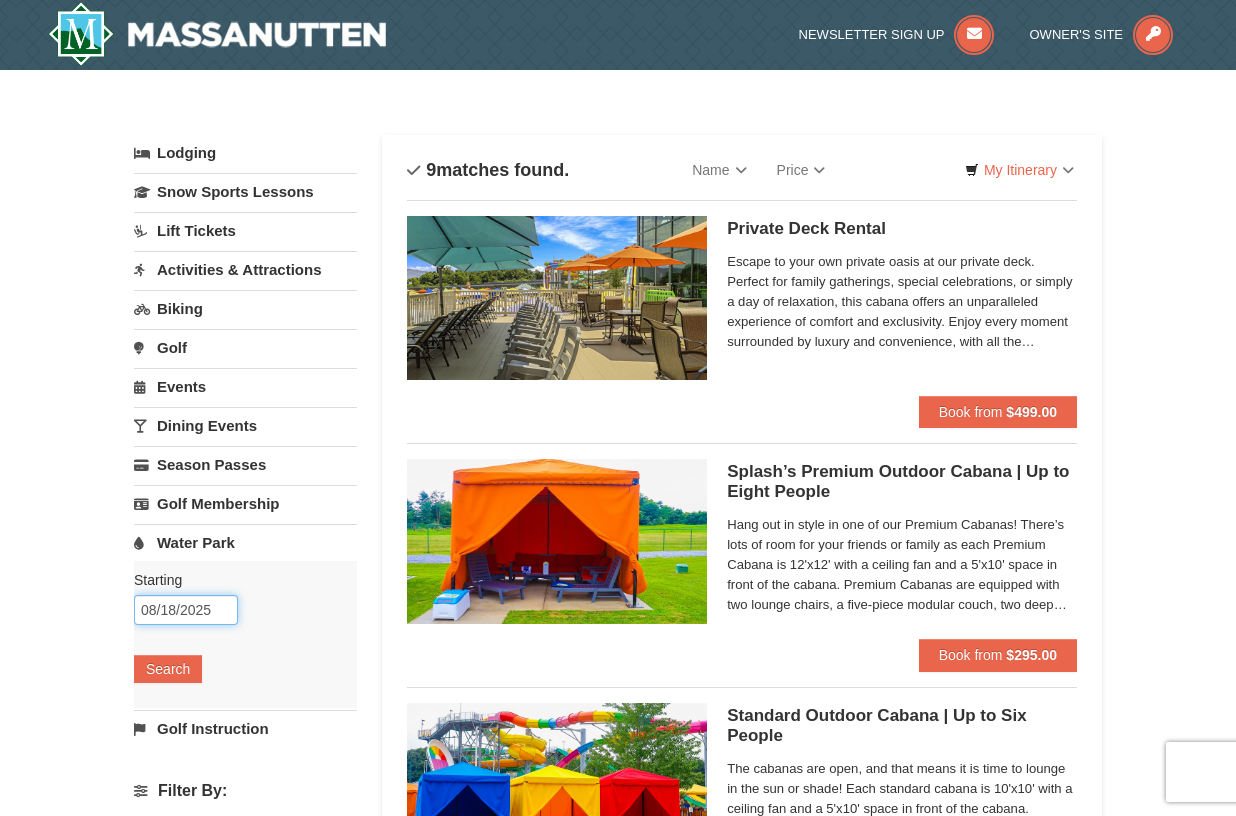 click on "08/18/2025" at bounding box center [186, 610] 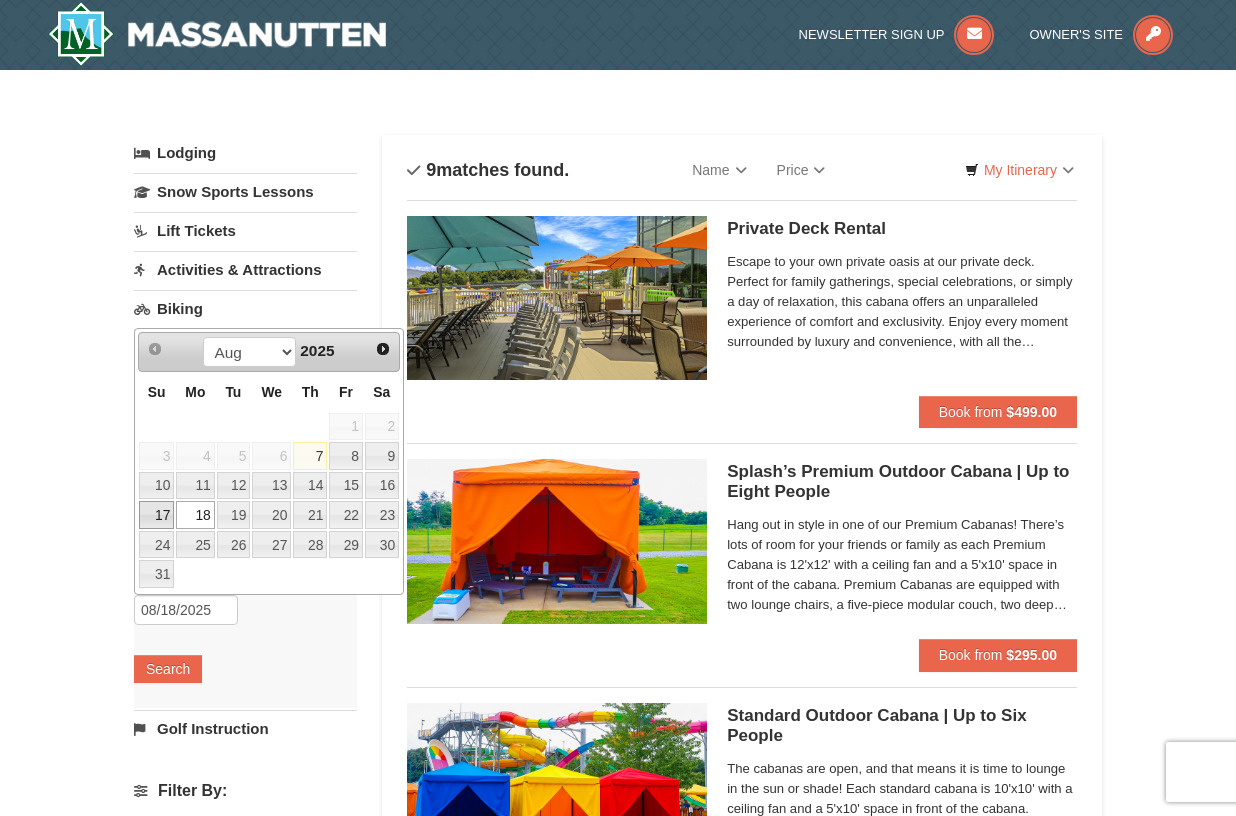 click on "17" at bounding box center [156, 515] 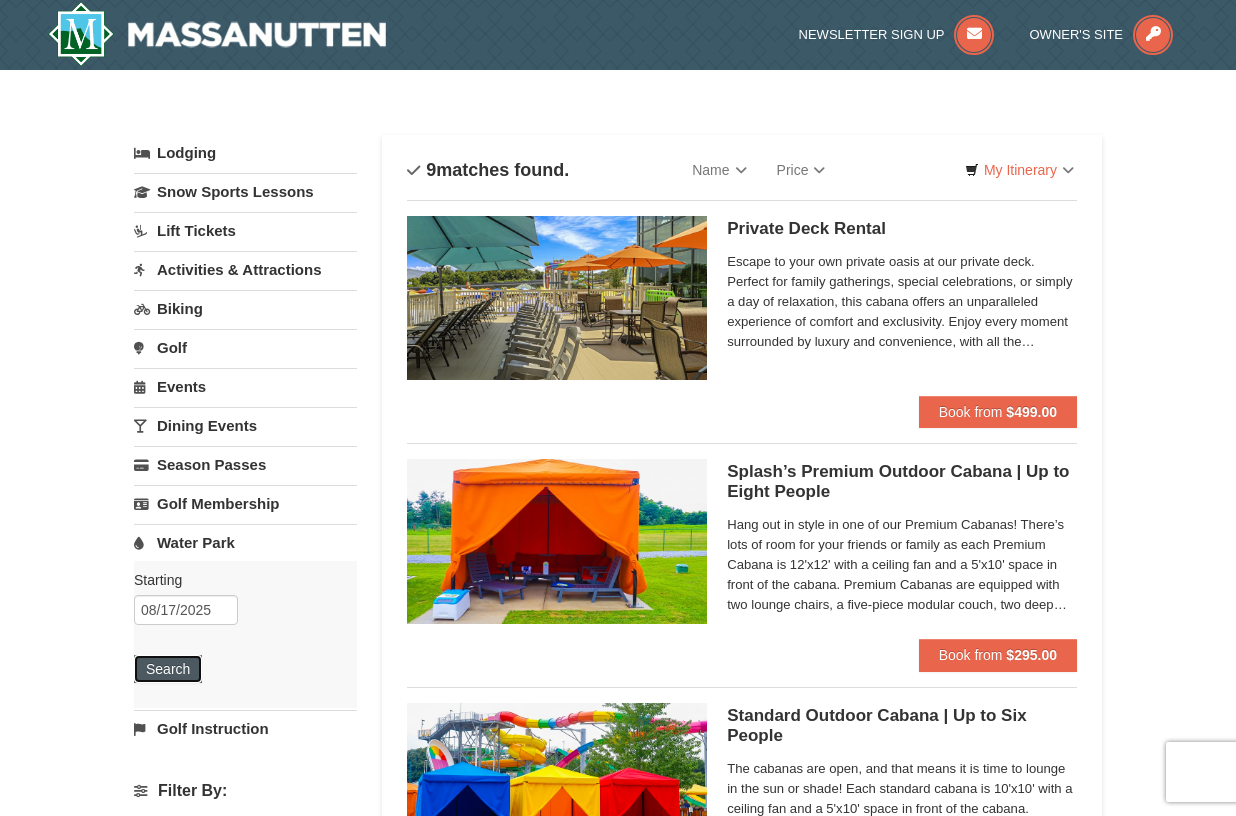 click on "Search" at bounding box center [168, 669] 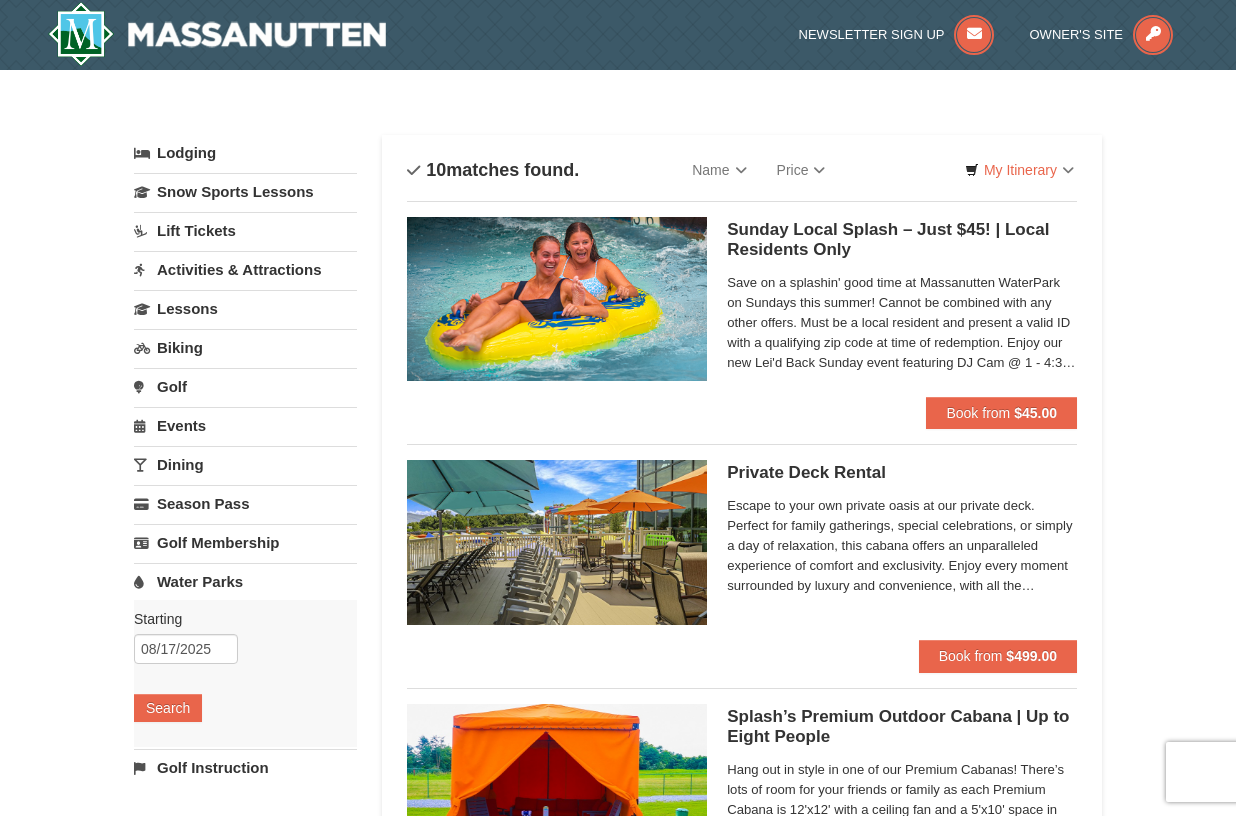 scroll, scrollTop: 0, scrollLeft: 0, axis: both 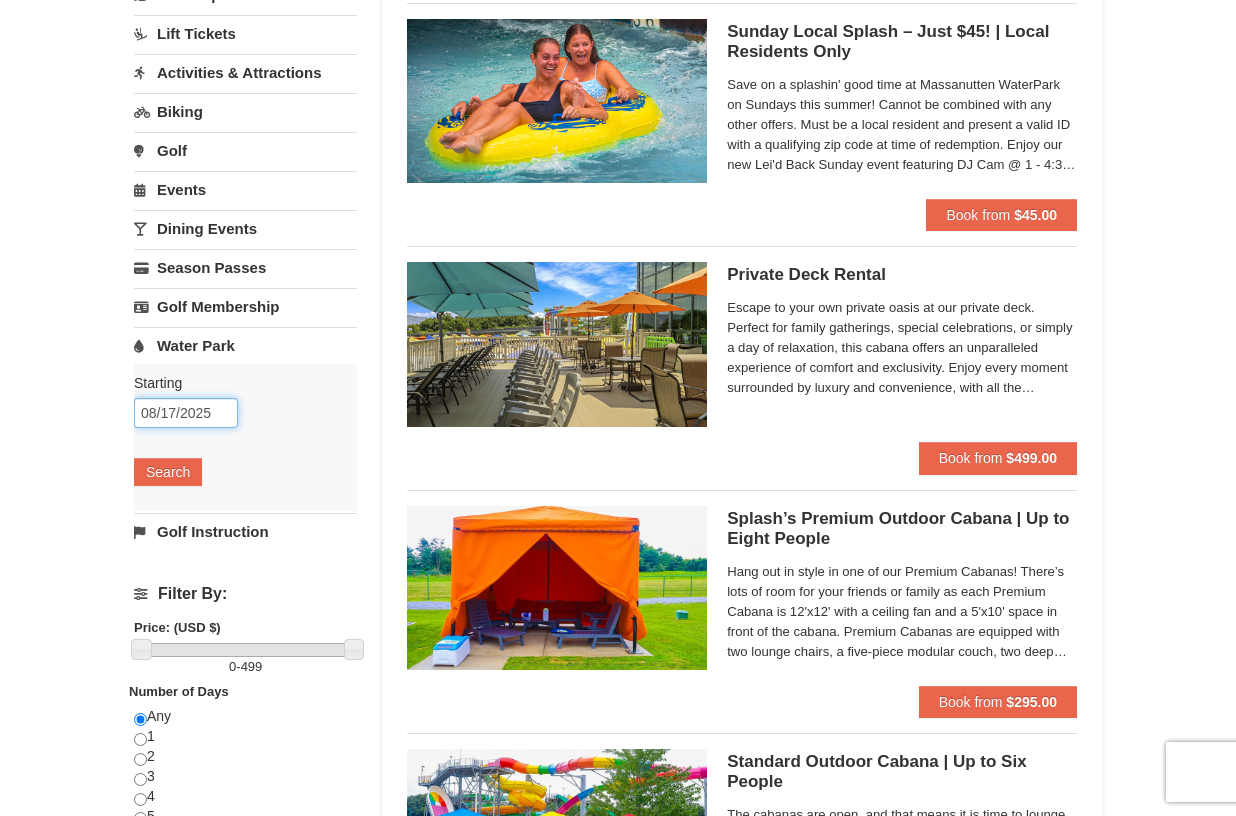 click on "08/17/2025" at bounding box center [186, 413] 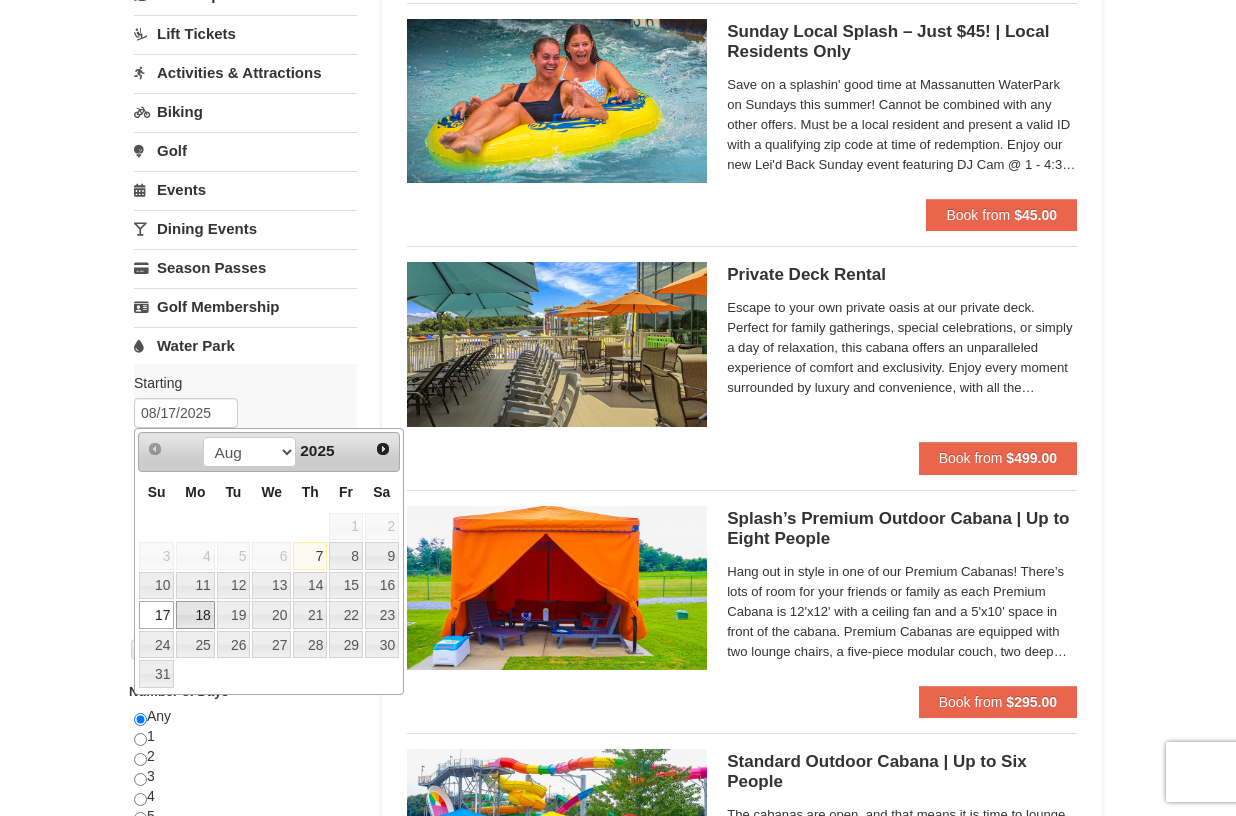 click on "18" at bounding box center (195, 615) 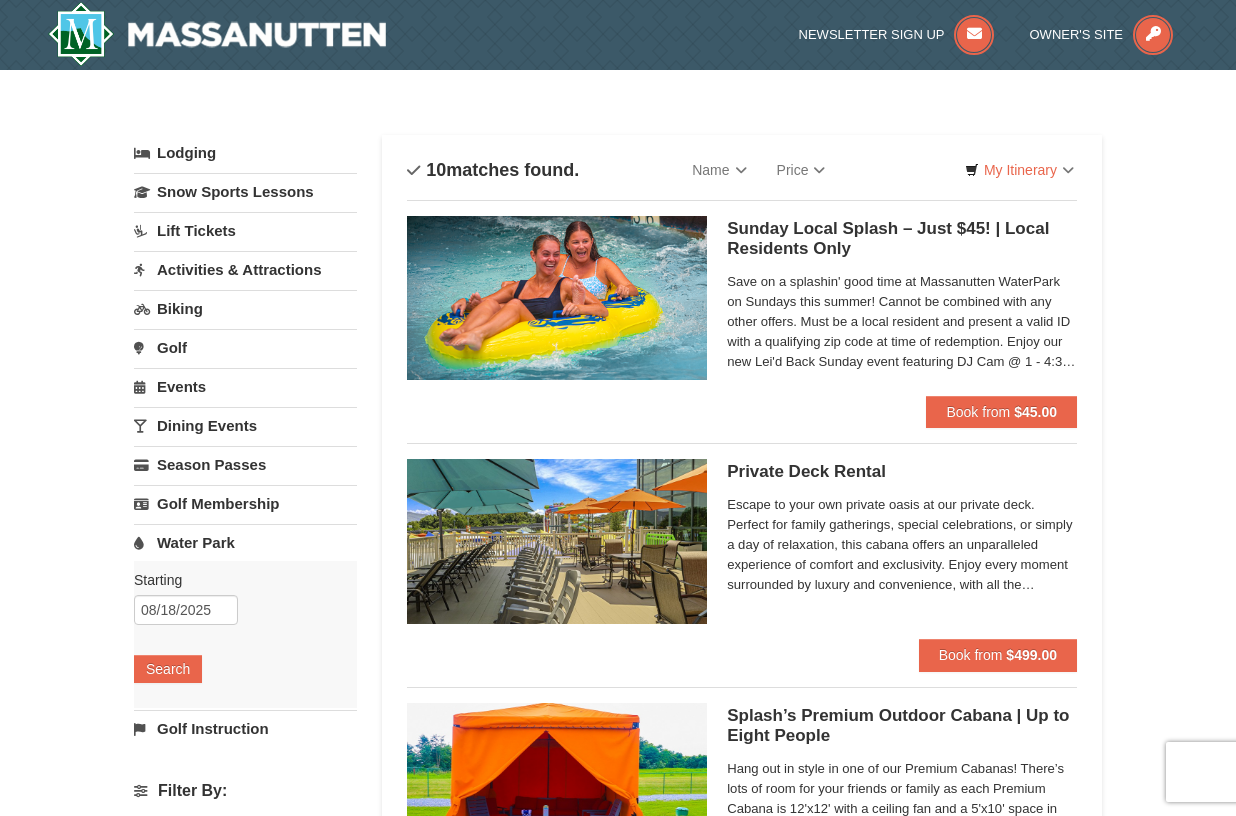 scroll, scrollTop: 5, scrollLeft: 0, axis: vertical 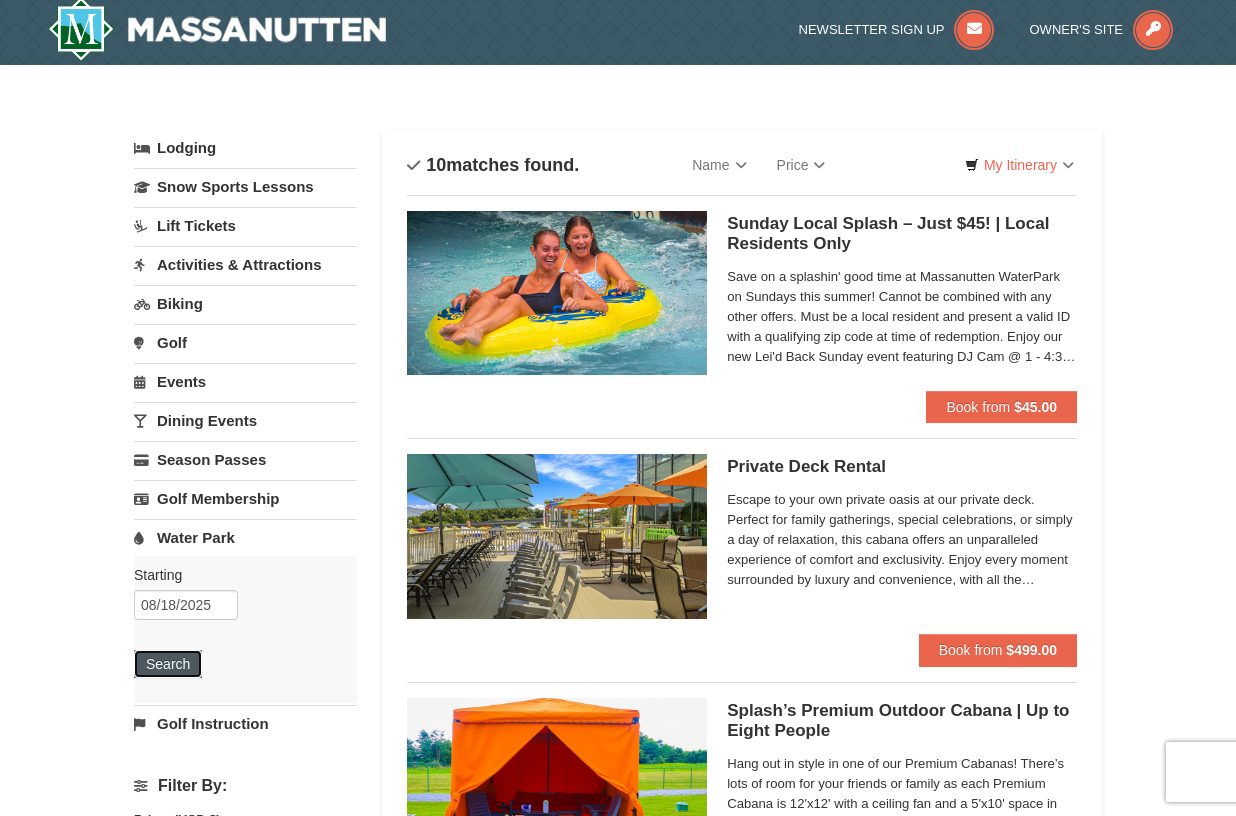 click on "Search" at bounding box center [168, 664] 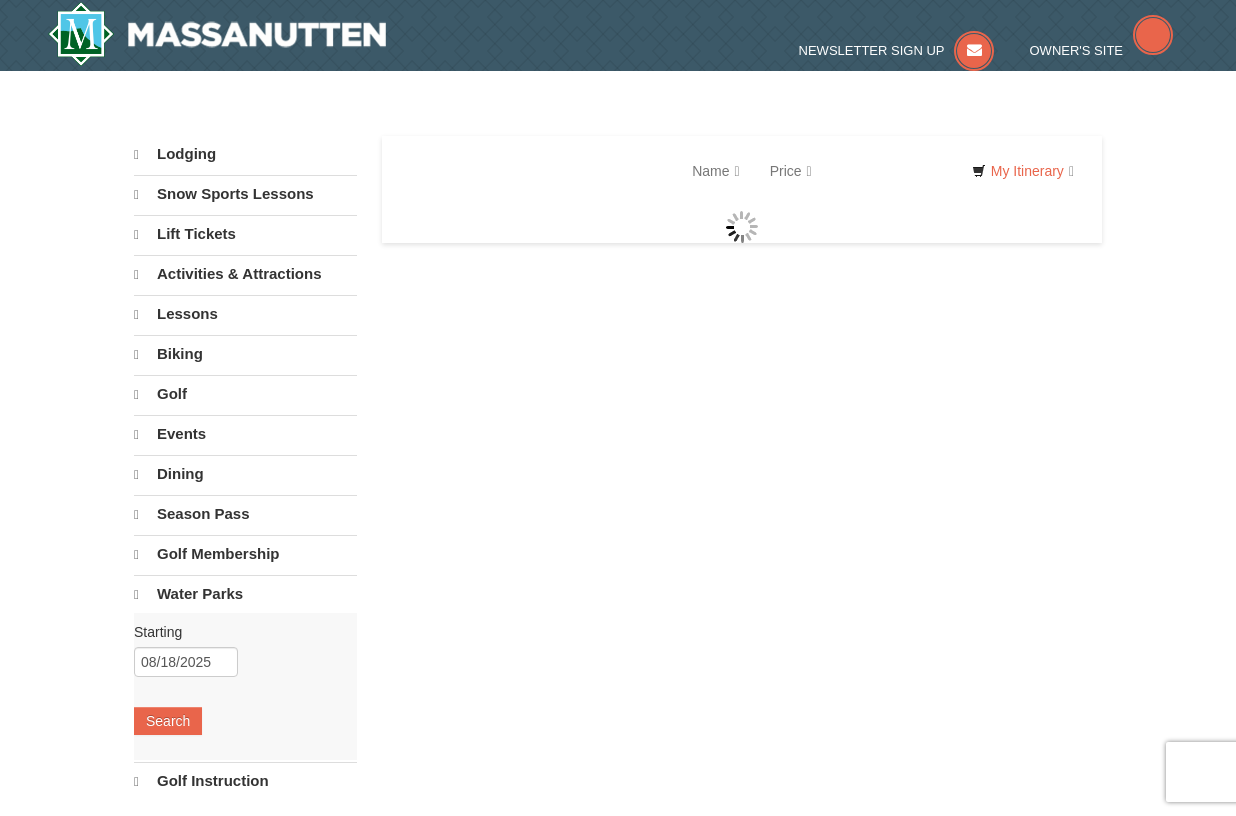 select on "8" 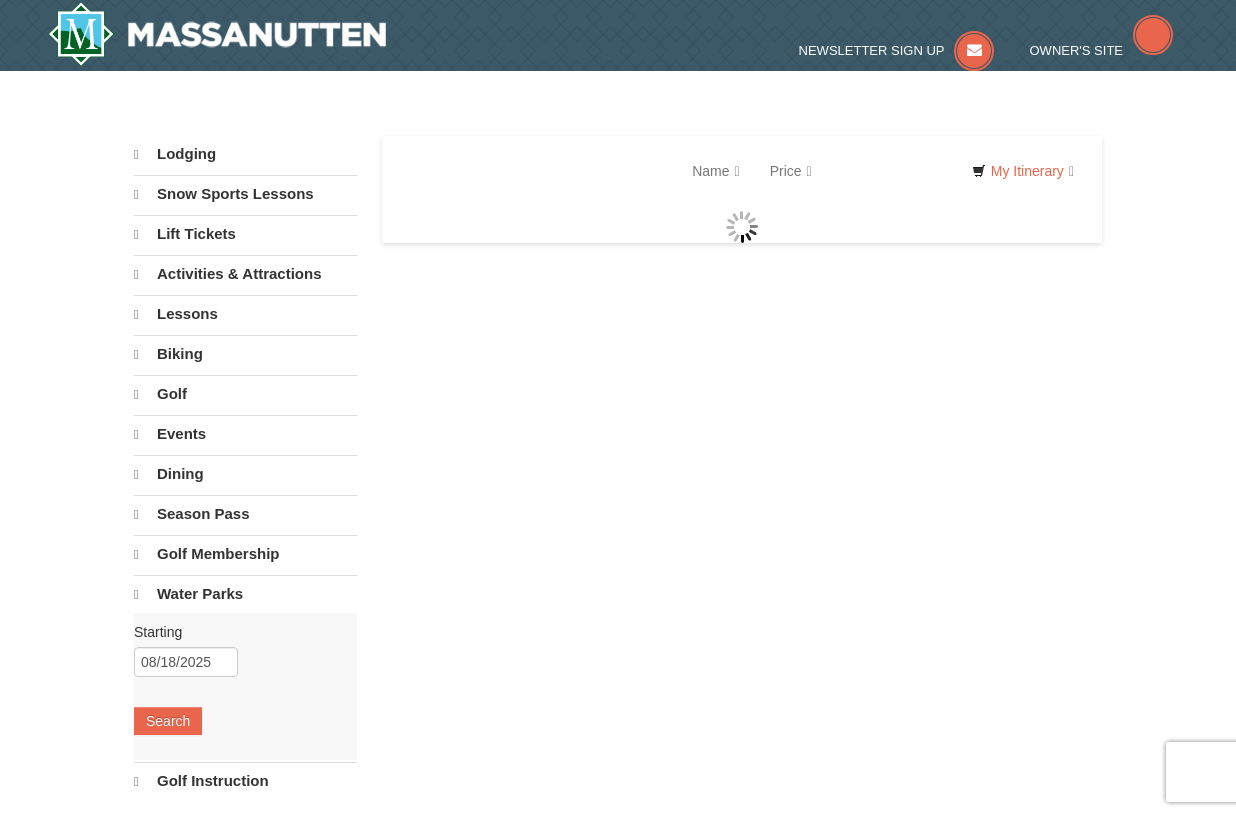 select on "8" 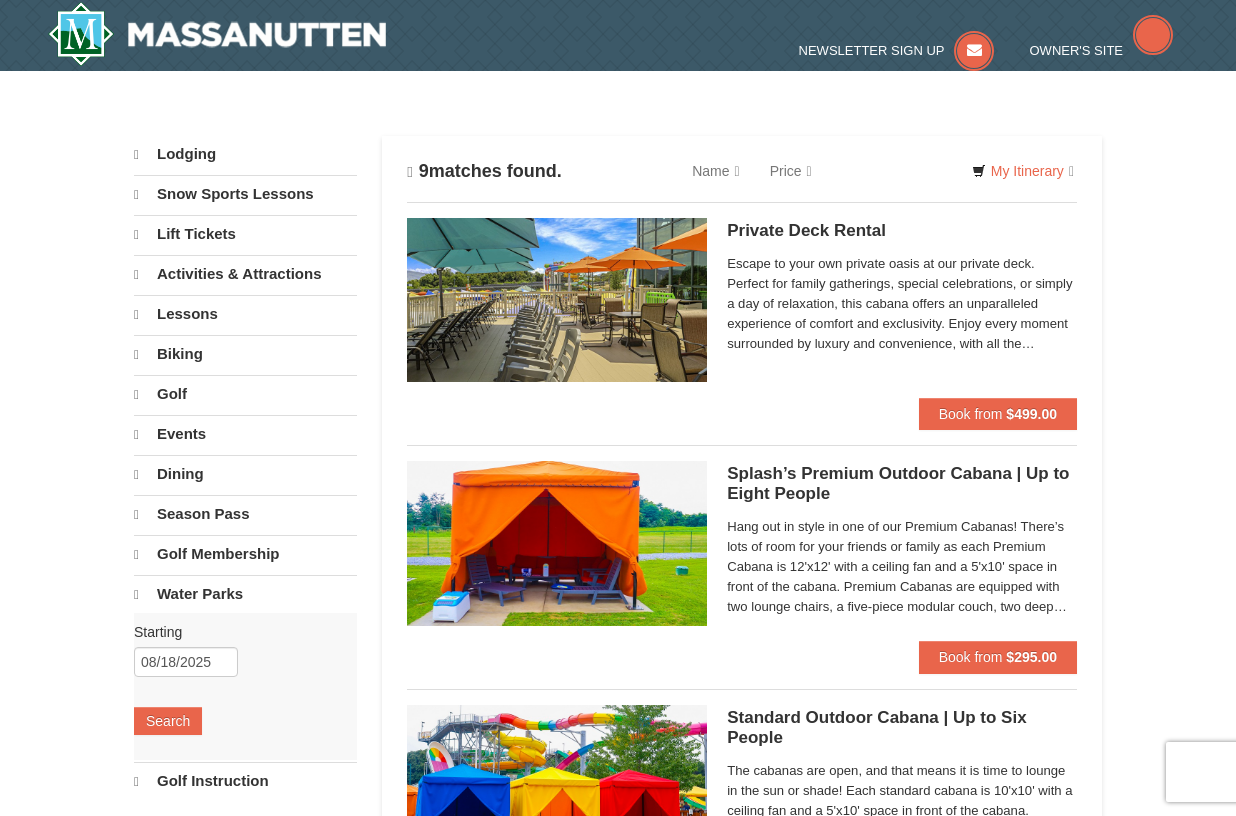 scroll, scrollTop: 0, scrollLeft: 0, axis: both 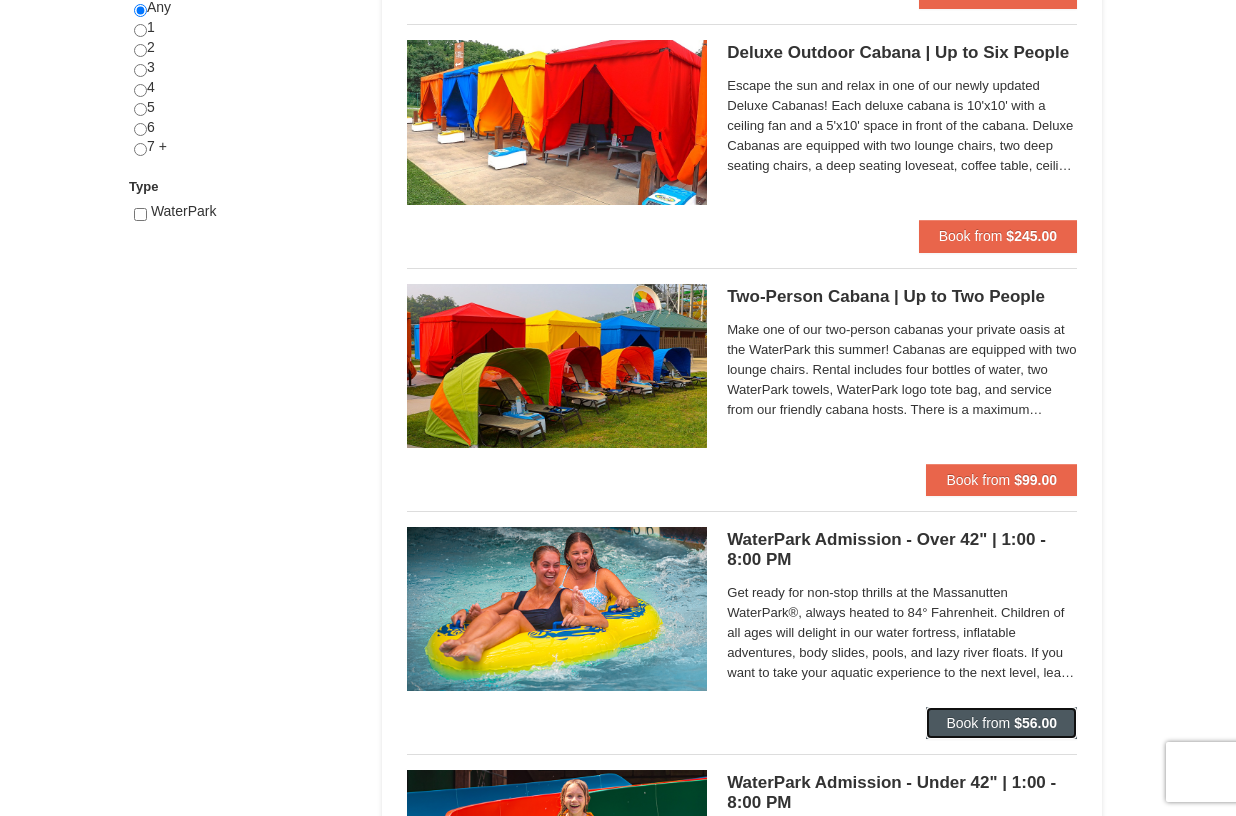 click on "$56.00" at bounding box center [1035, 723] 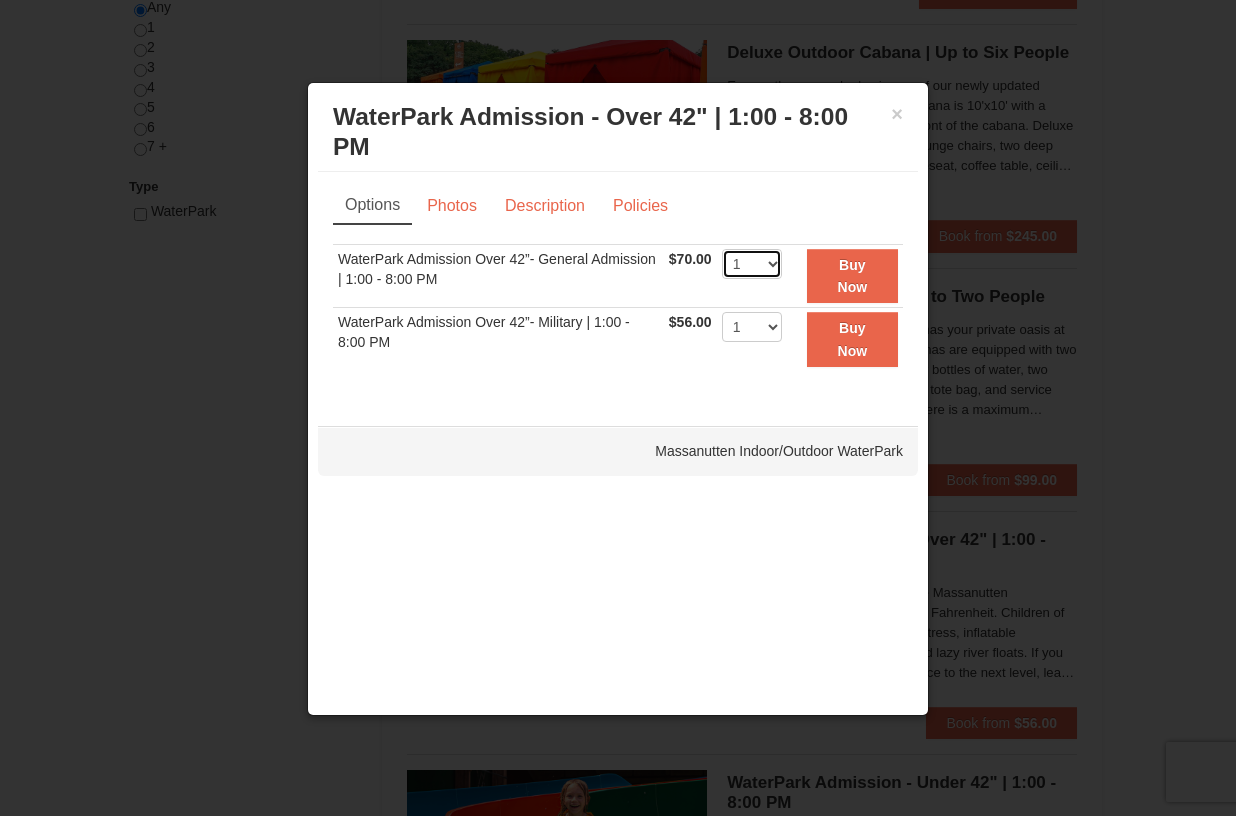 click on "1
2
3
4
5
6
7
8
9
10
11
12
13
14
15
16
17
18
19
20
21 22" at bounding box center (752, 264) 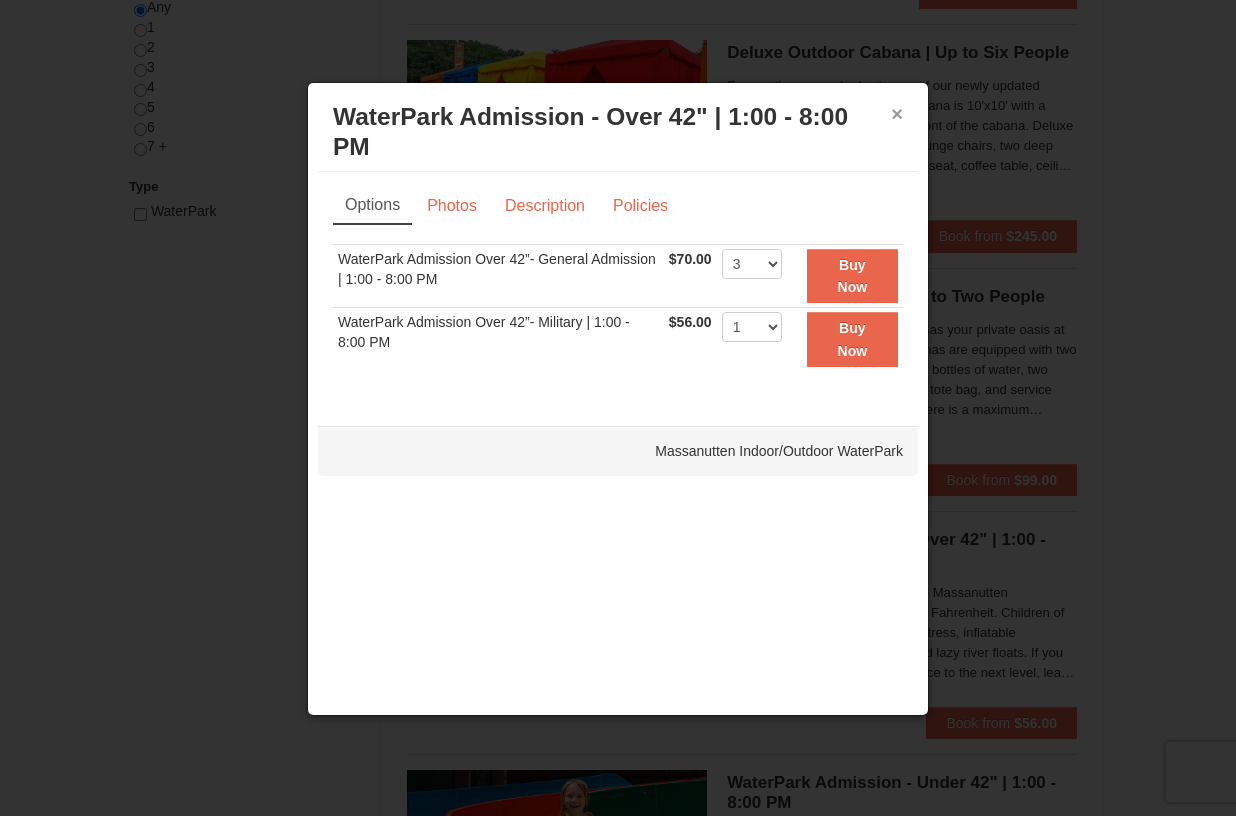 click on "×" at bounding box center [897, 114] 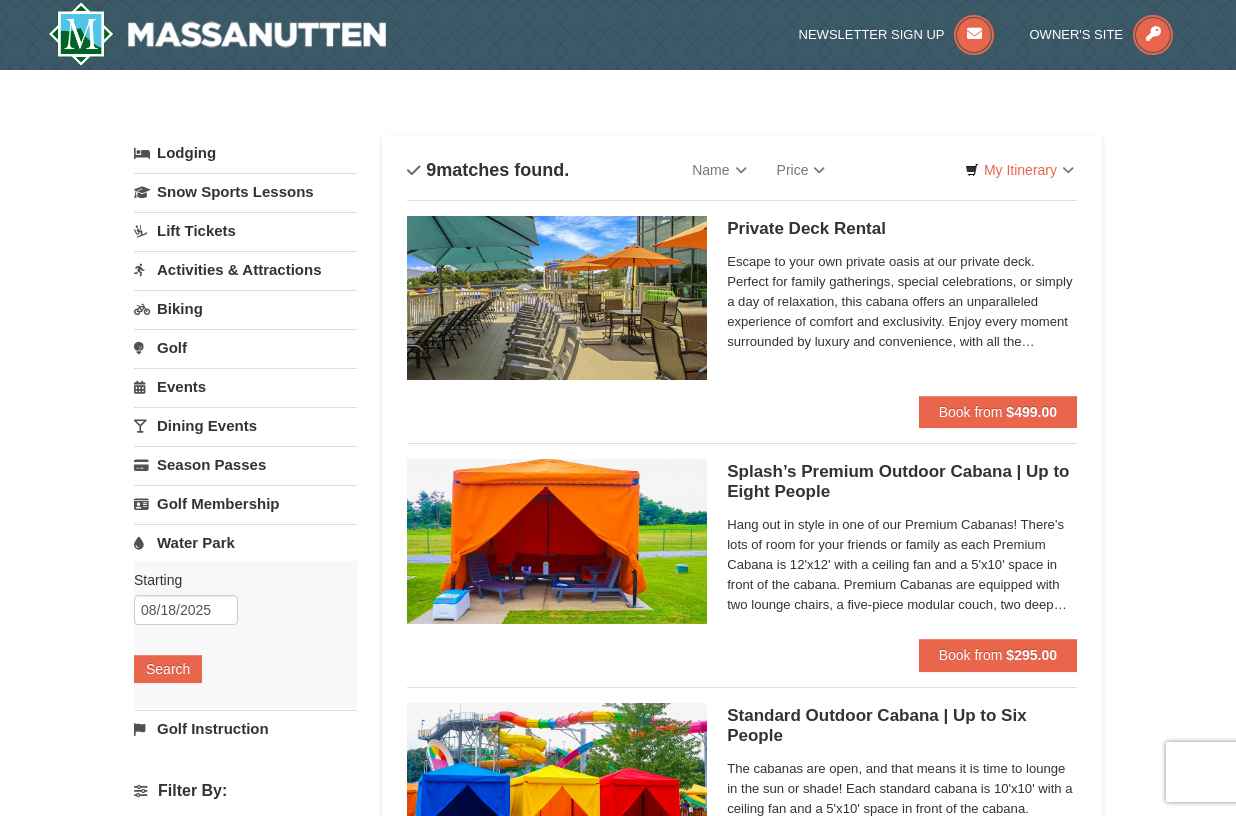 scroll, scrollTop: 4, scrollLeft: 0, axis: vertical 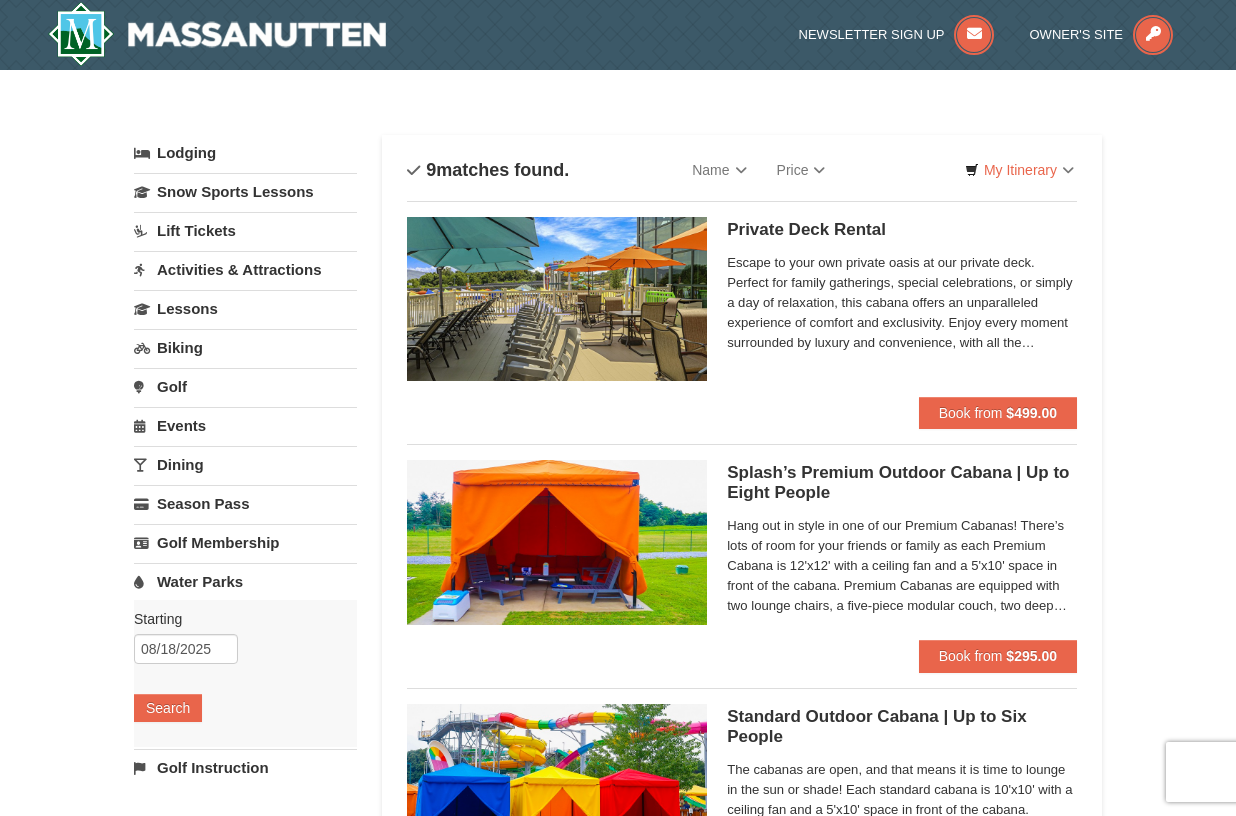 select on "8" 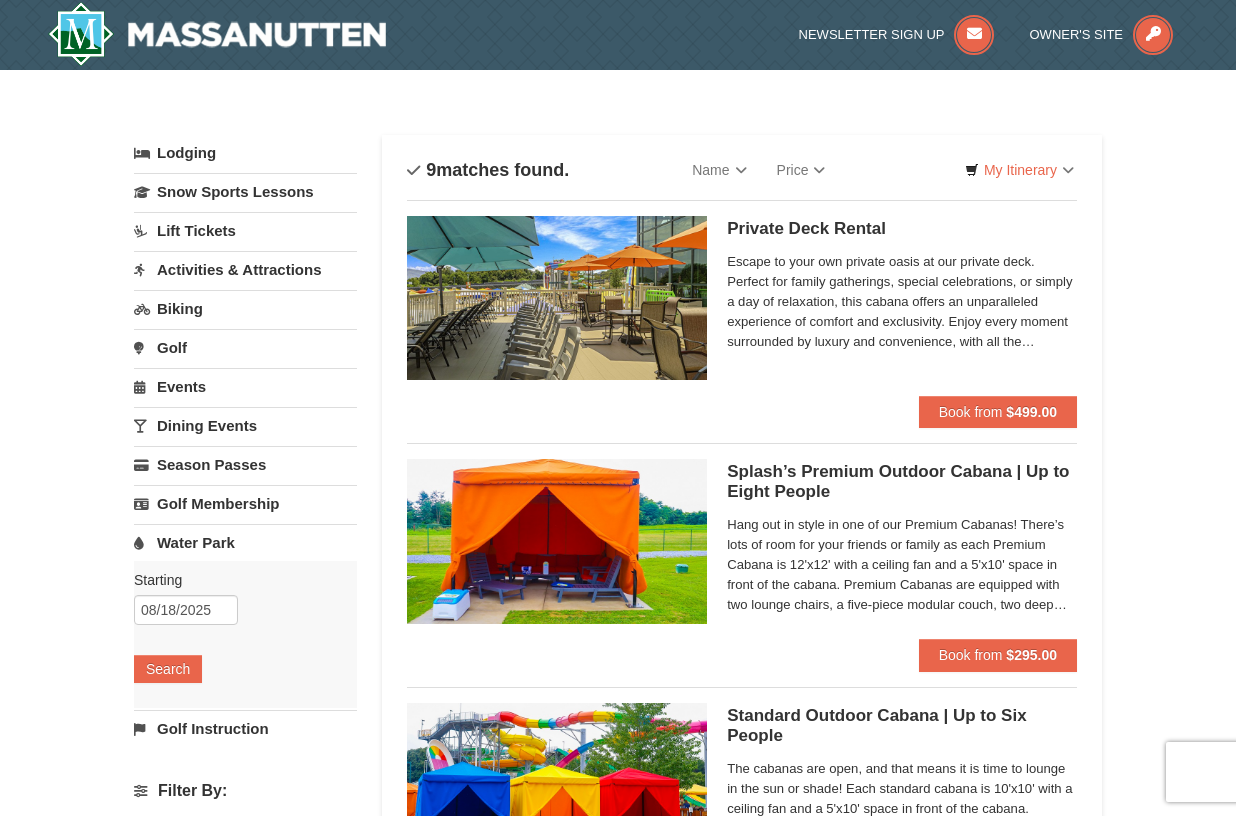 scroll, scrollTop: 0, scrollLeft: 0, axis: both 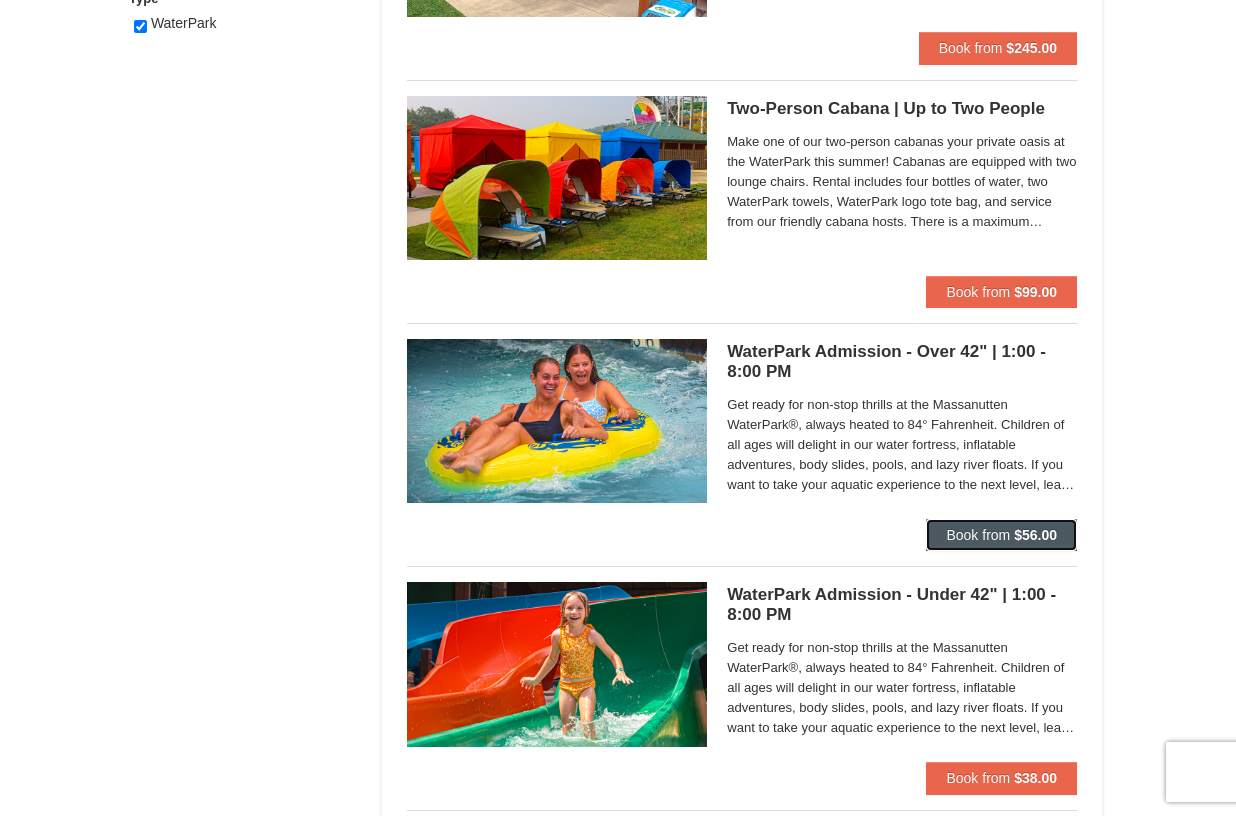 click on "Book from   $56.00" at bounding box center [1001, 535] 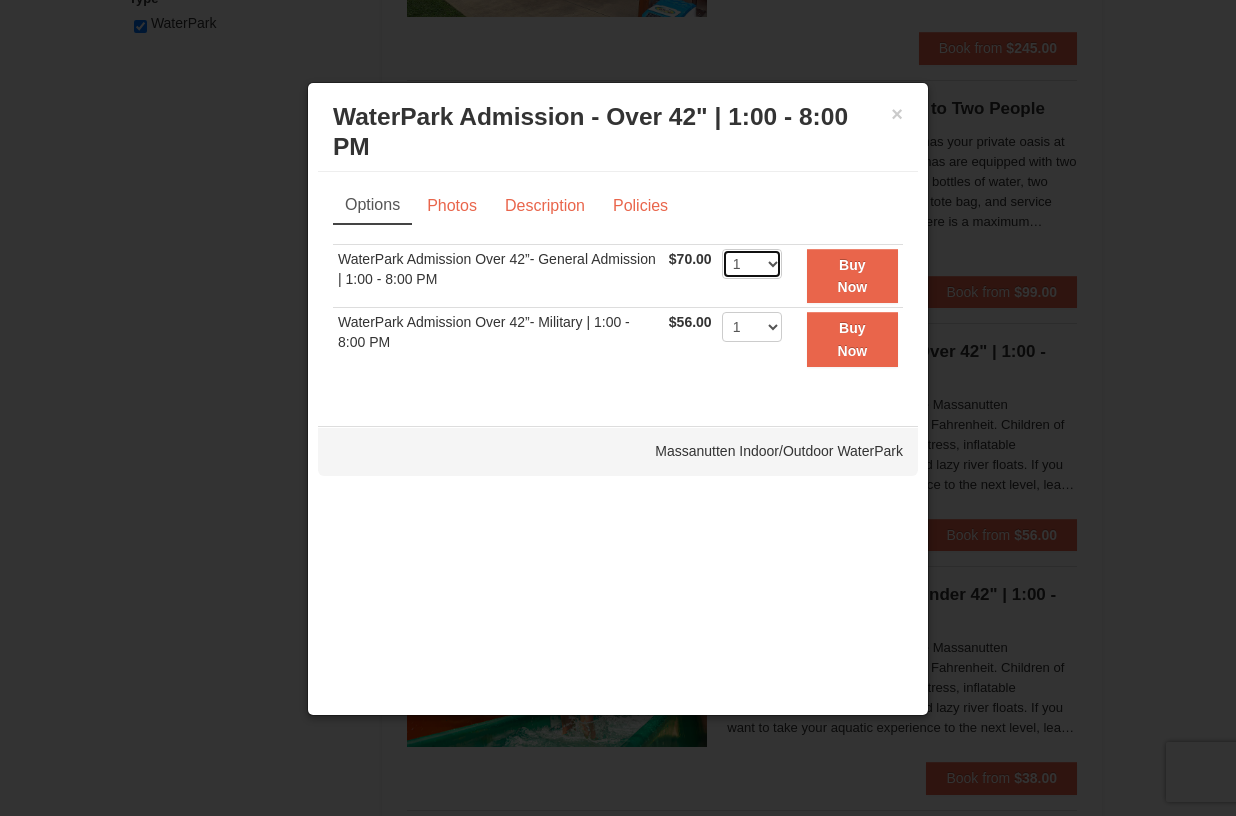 click on "1
2
3
4
5
6
7
8
9
10
11
12
13
14
15
16
17
18
19
20
21 22" at bounding box center [752, 264] 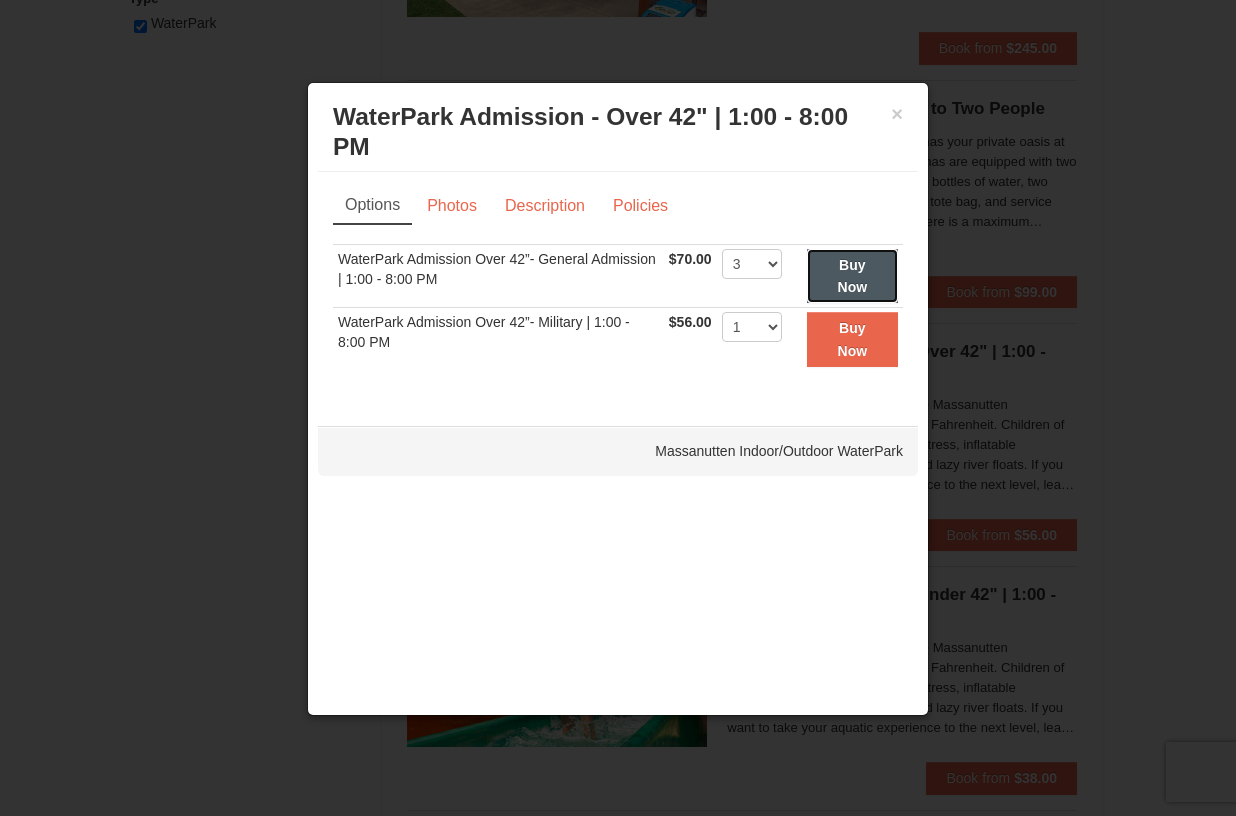click on "Buy Now" at bounding box center [853, 276] 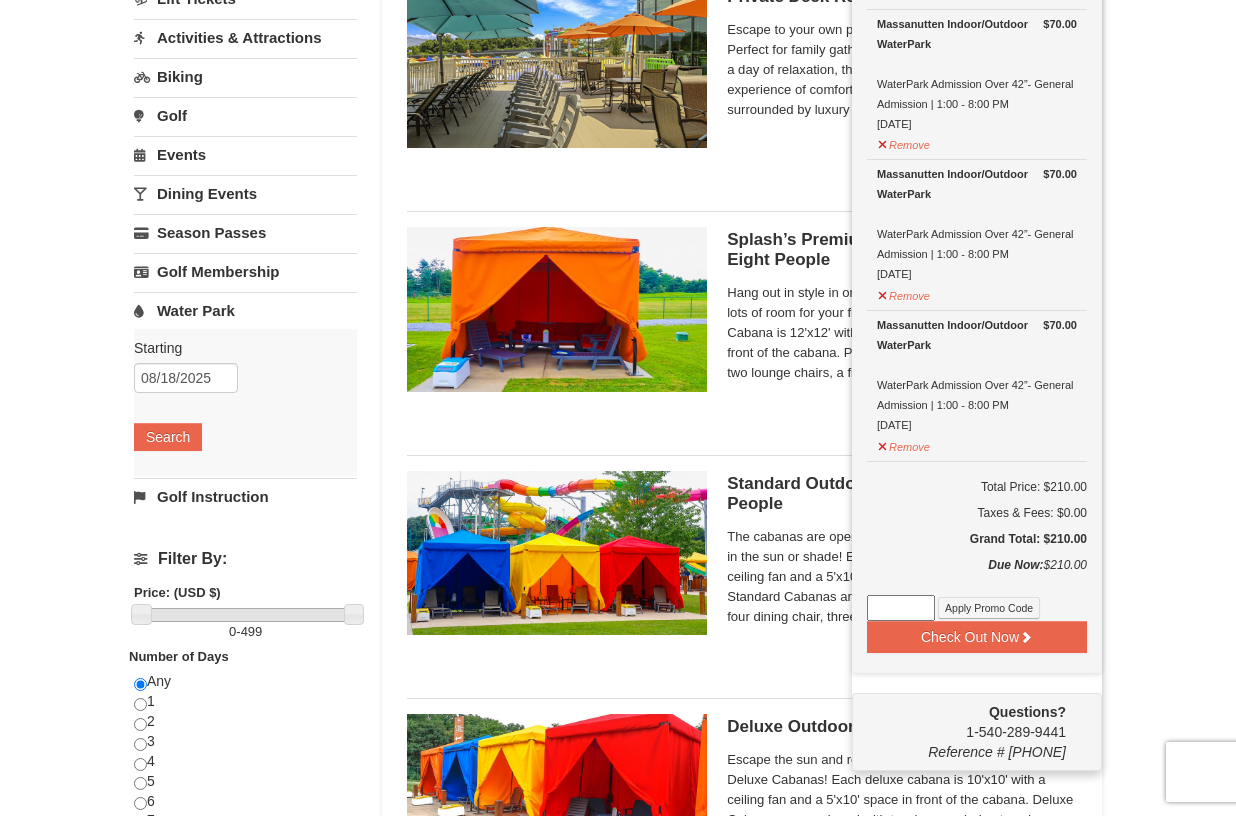 scroll, scrollTop: 310, scrollLeft: 0, axis: vertical 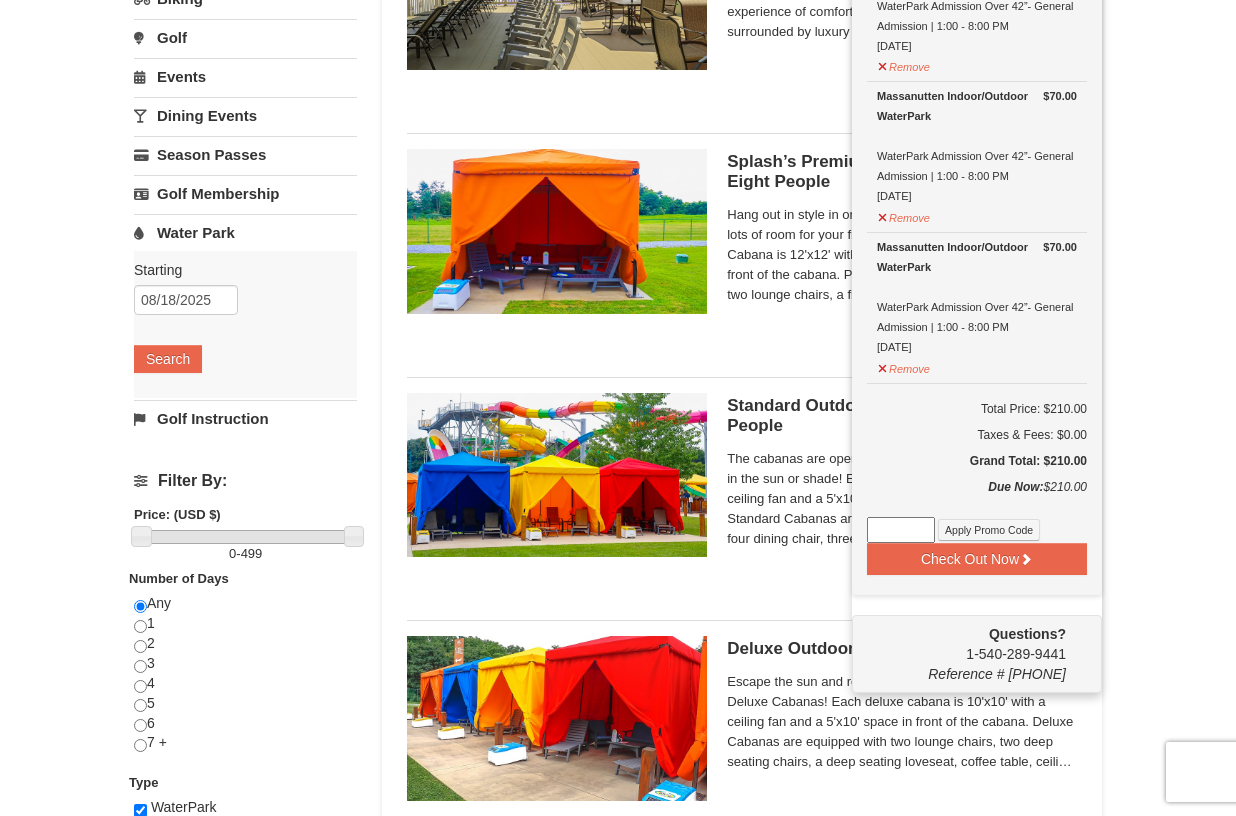 click at bounding box center [901, 530] 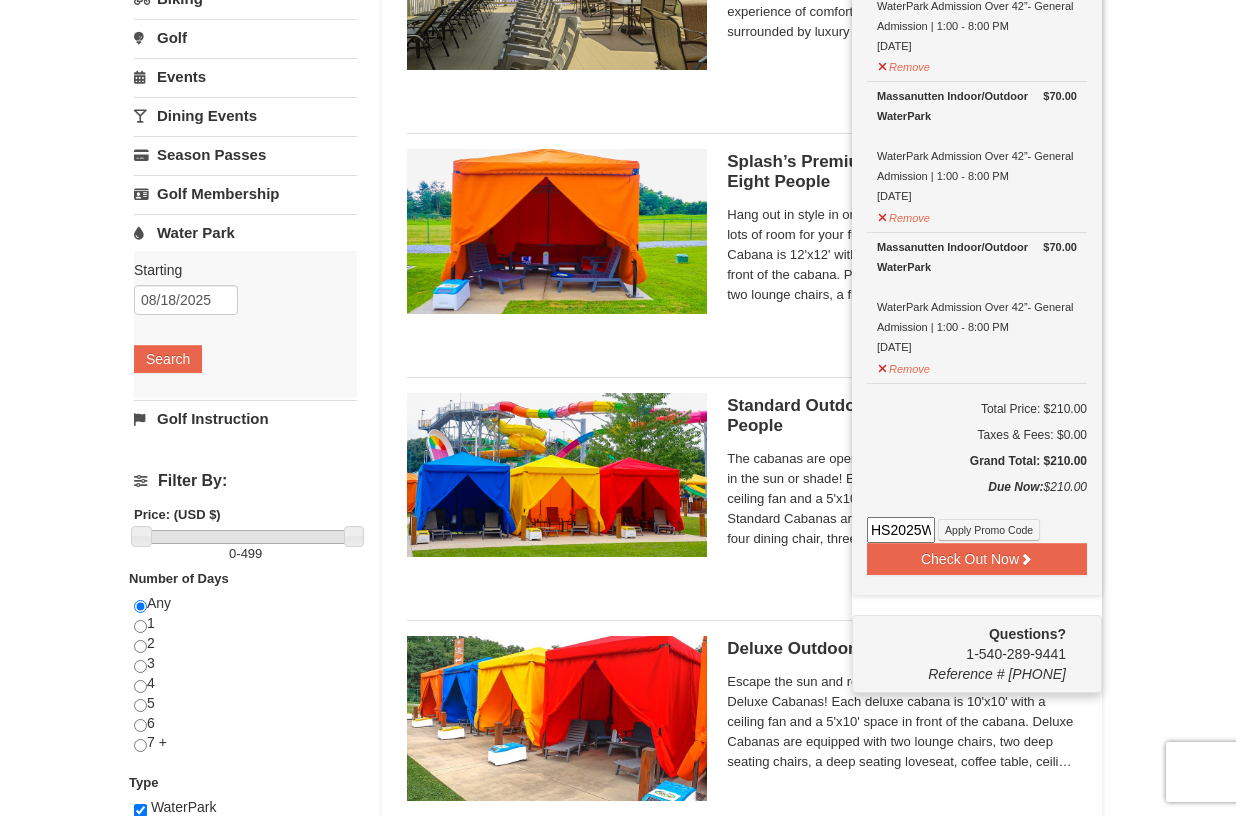 scroll, scrollTop: 0, scrollLeft: 21, axis: horizontal 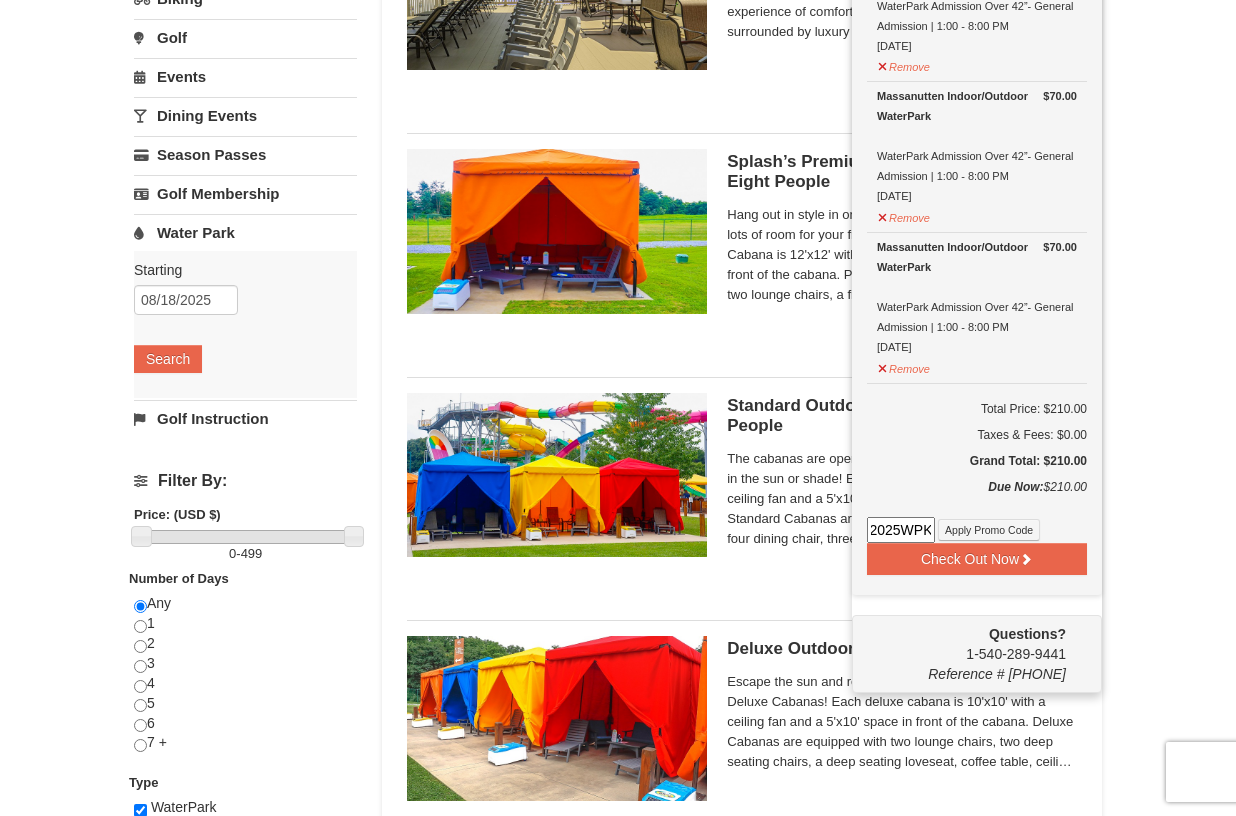 type on "HS2025WPK" 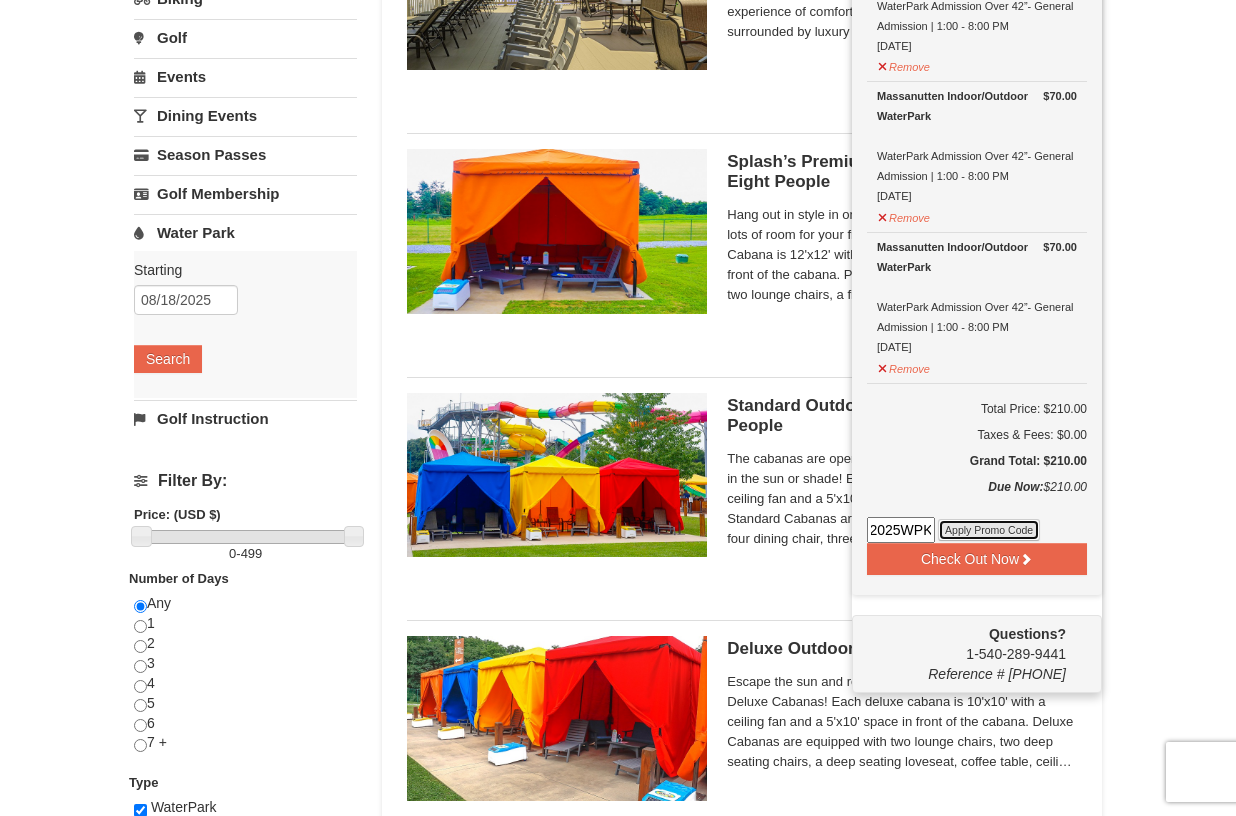 scroll, scrollTop: 0, scrollLeft: 0, axis: both 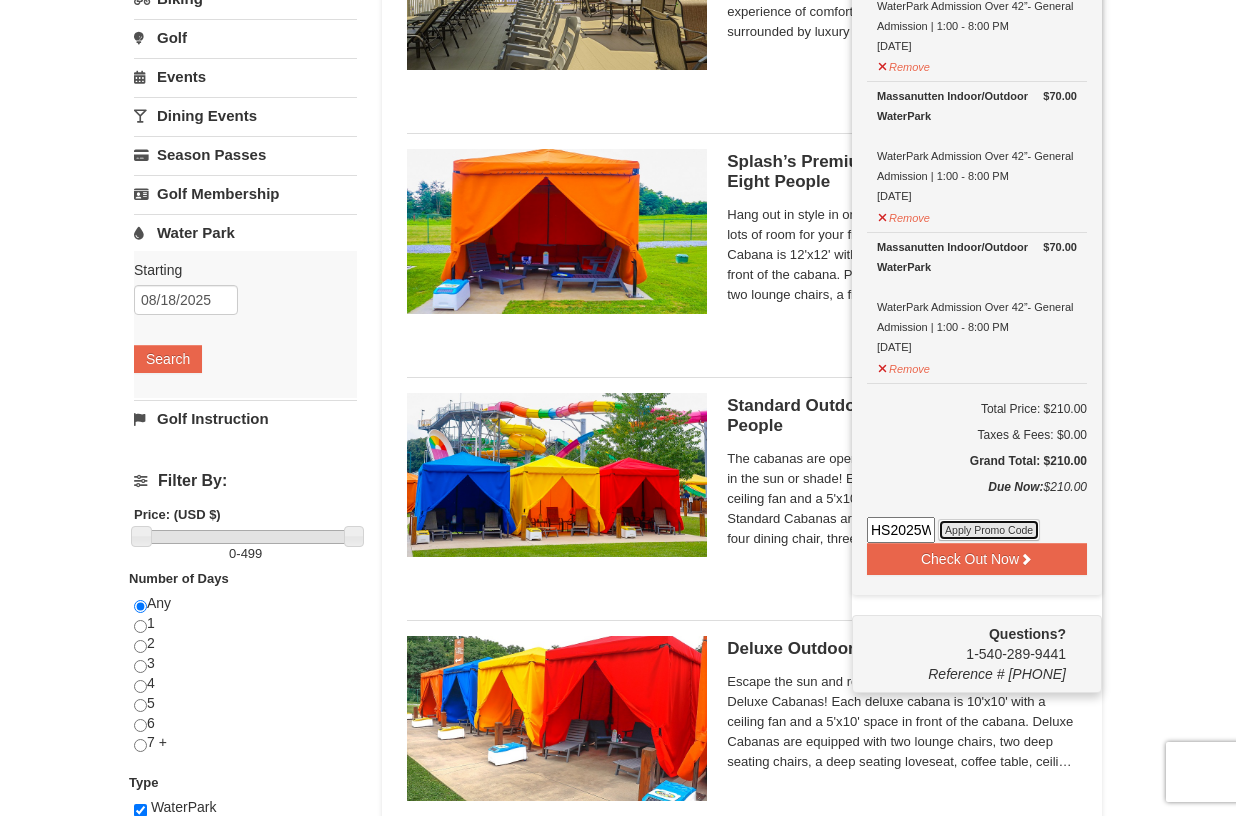 click on "Apply Promo Code" at bounding box center [989, 530] 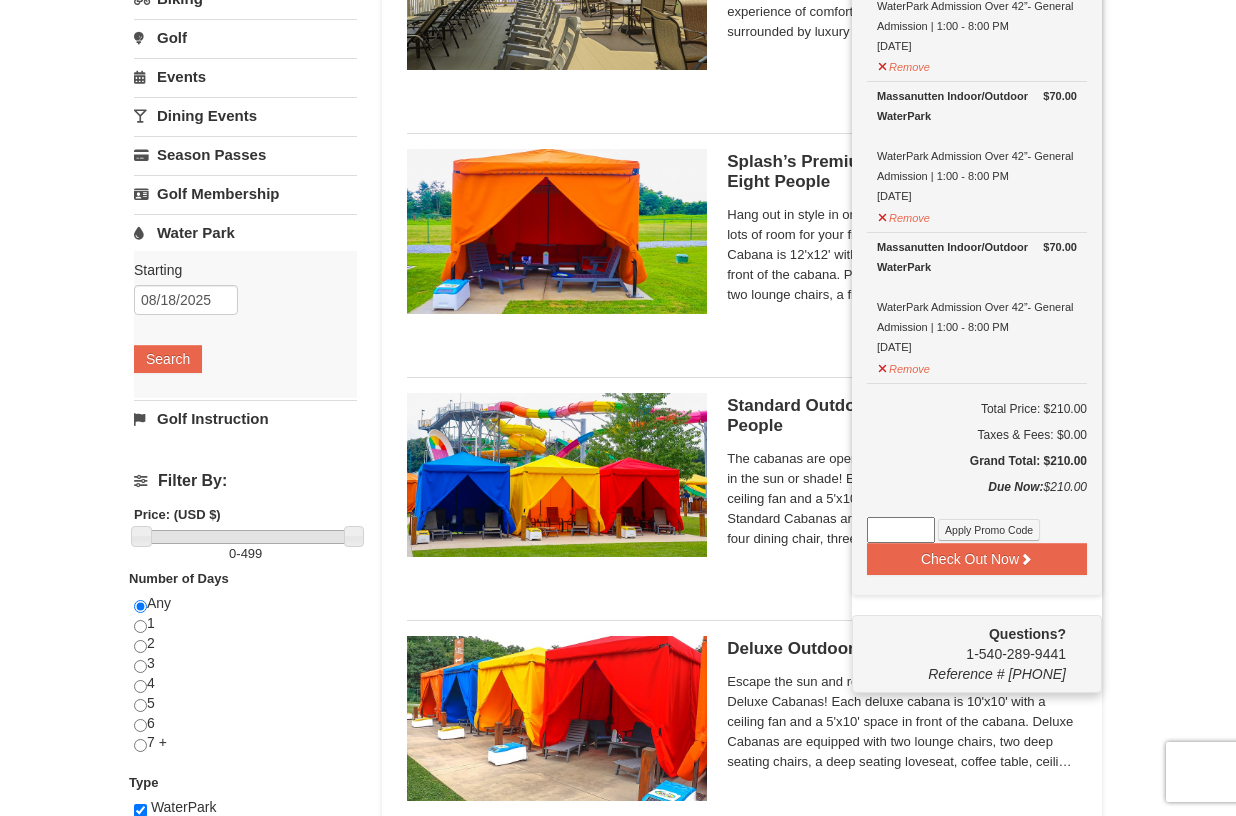 click at bounding box center (901, 530) 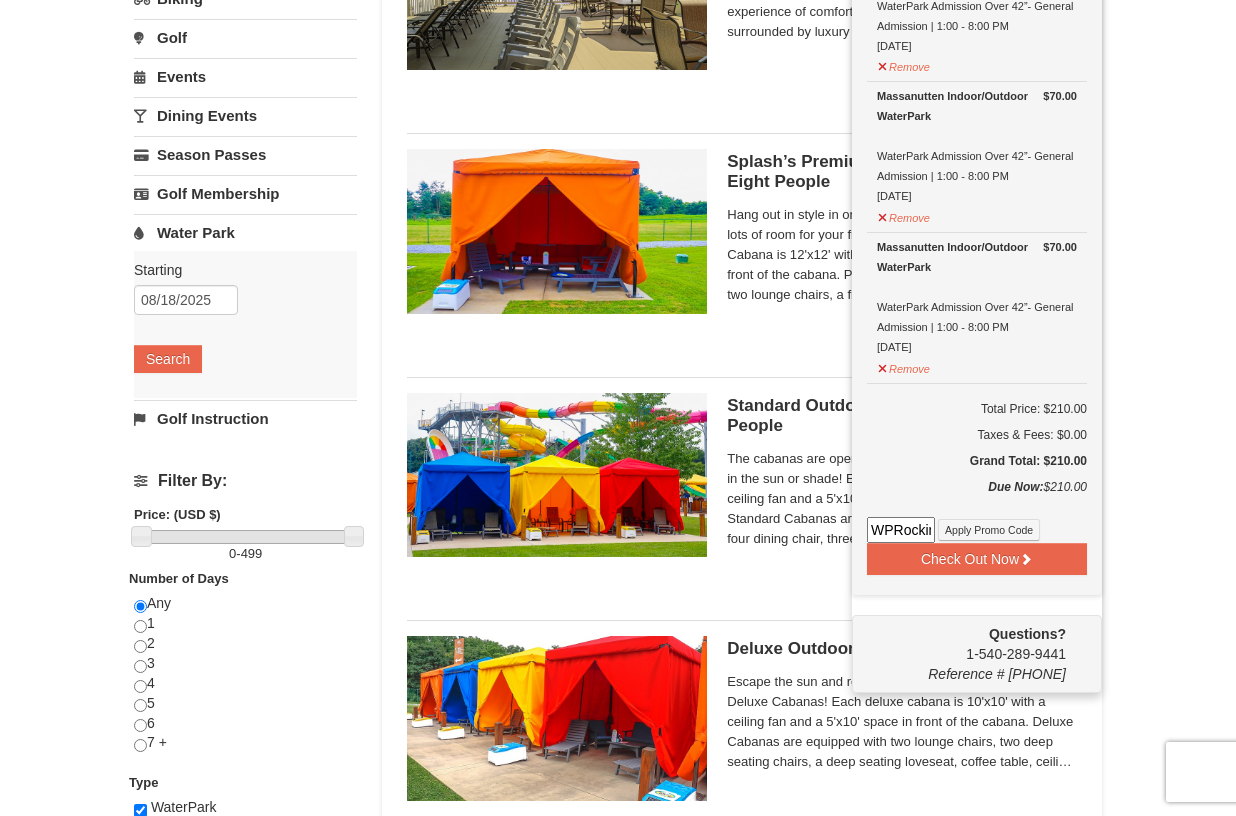 scroll, scrollTop: 0, scrollLeft: 56, axis: horizontal 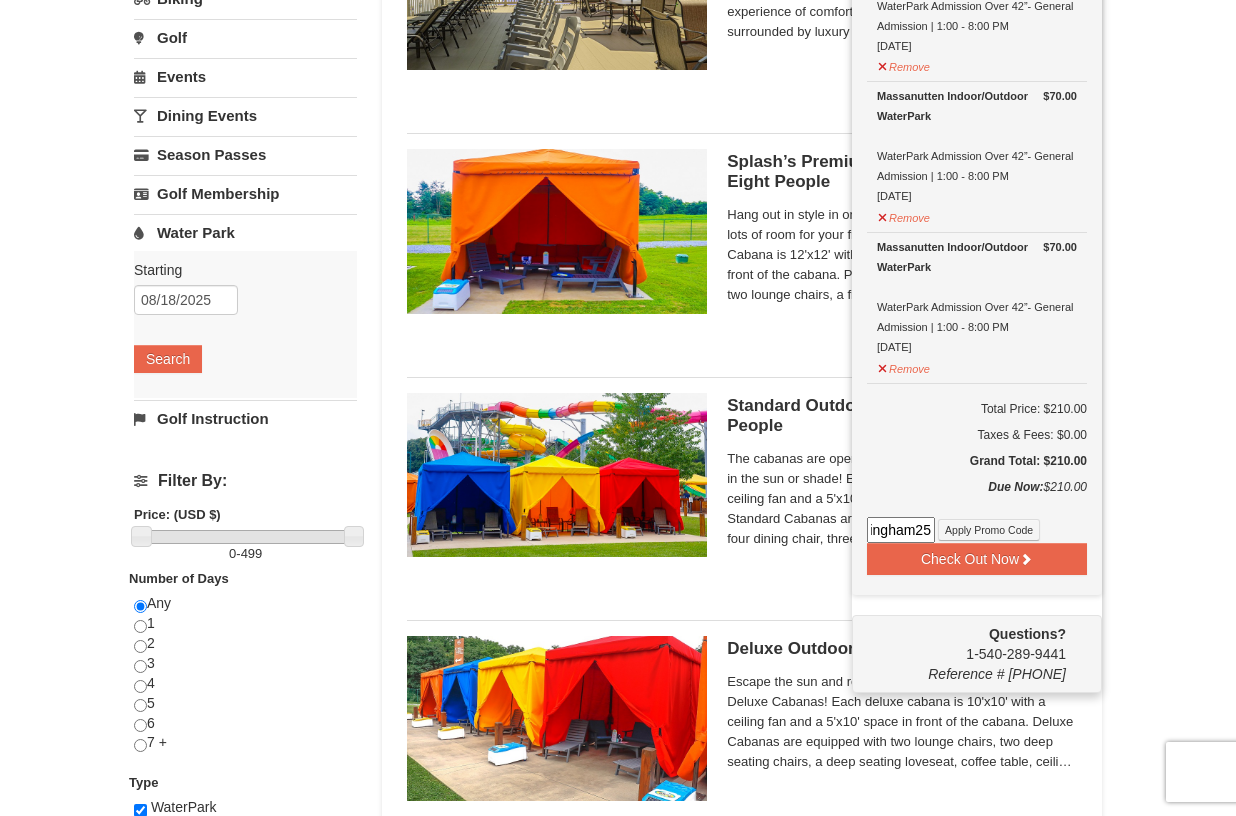 type on "WPRockingham25" 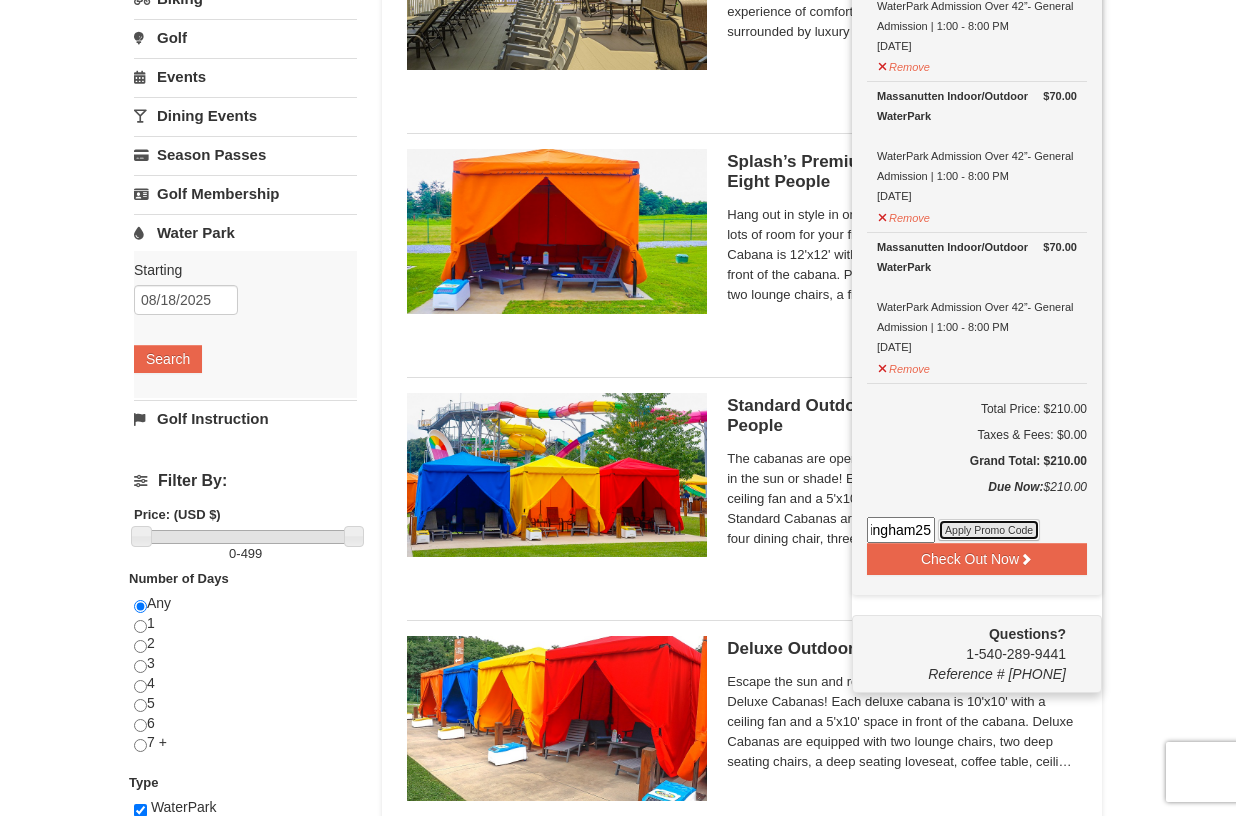 scroll, scrollTop: 0, scrollLeft: 0, axis: both 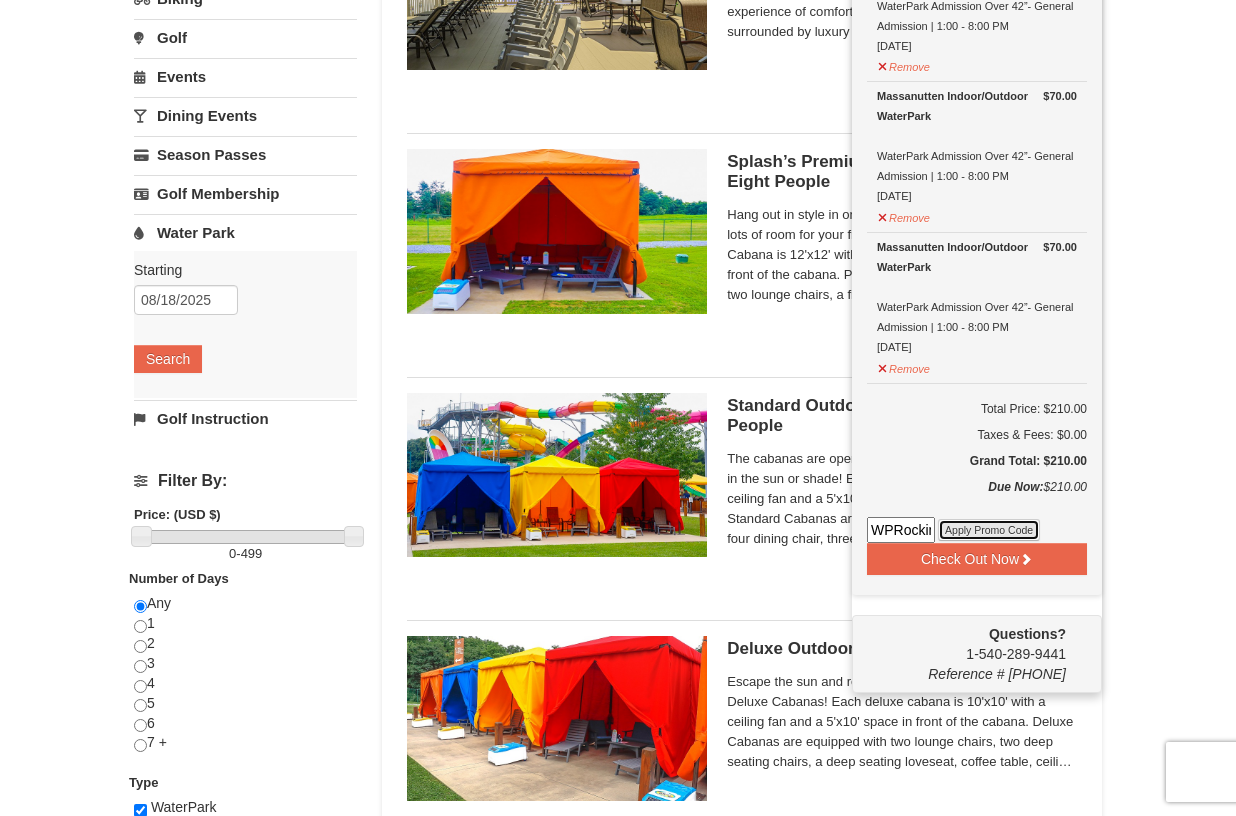 click on "Apply Promo Code" at bounding box center [989, 530] 